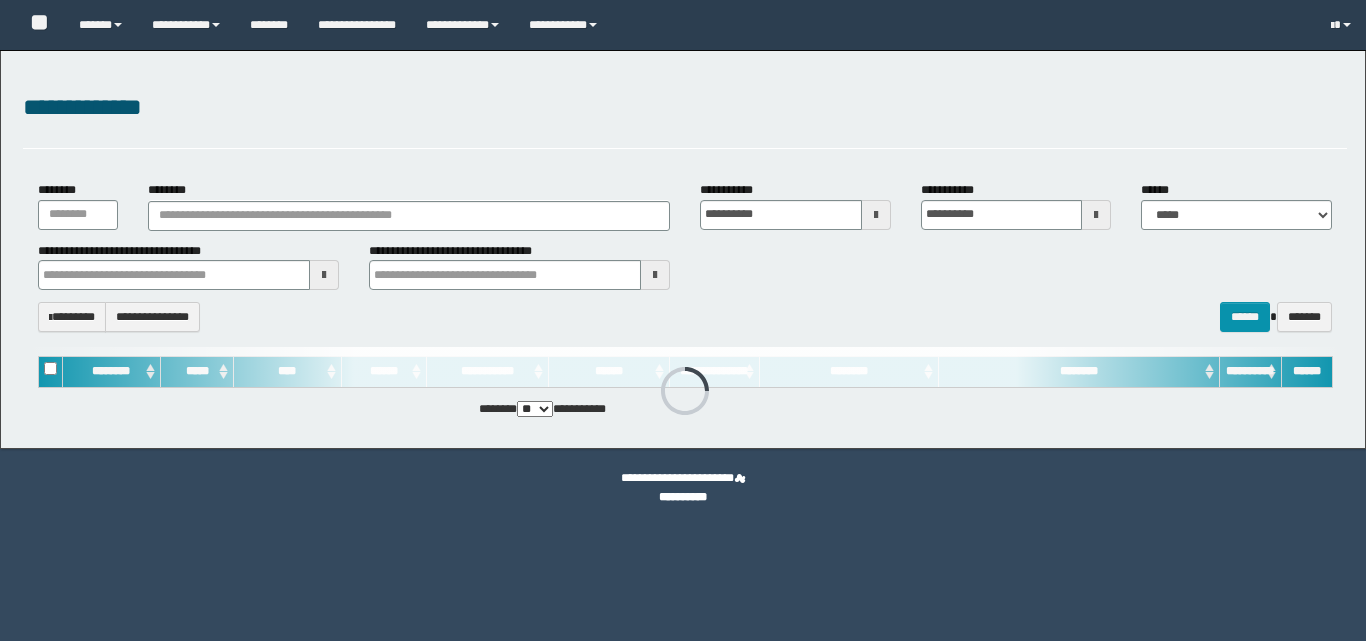 scroll, scrollTop: 0, scrollLeft: 0, axis: both 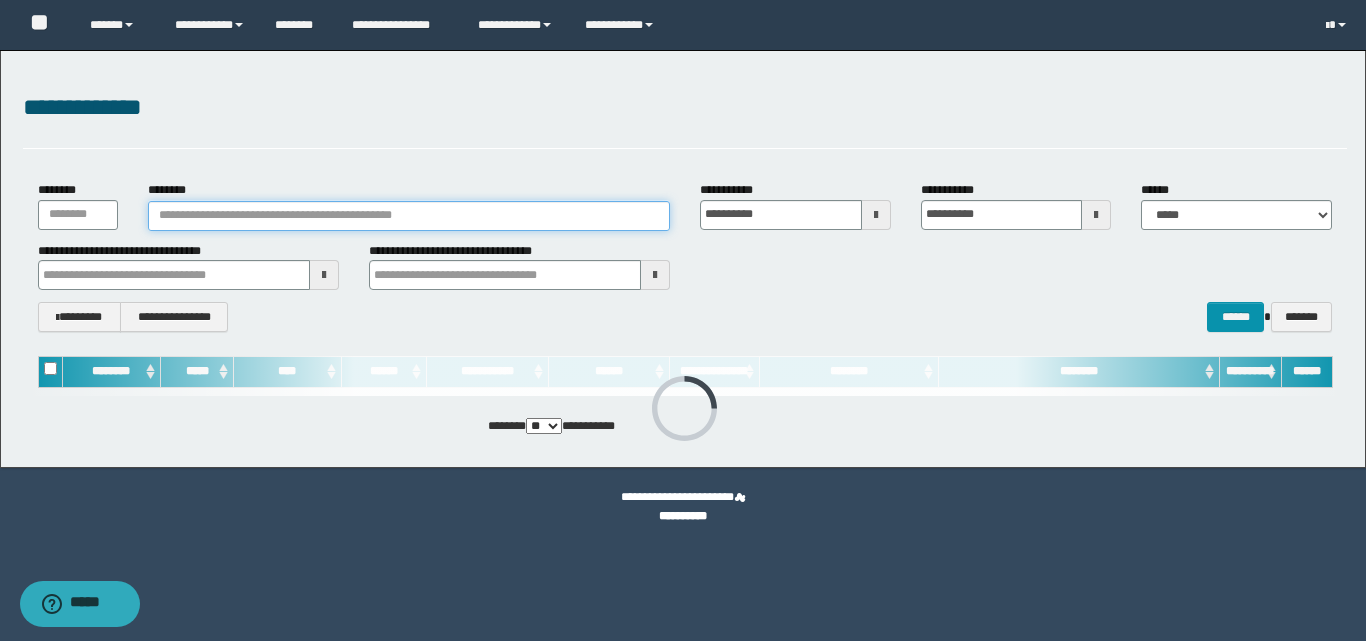 click on "********" at bounding box center (409, 216) 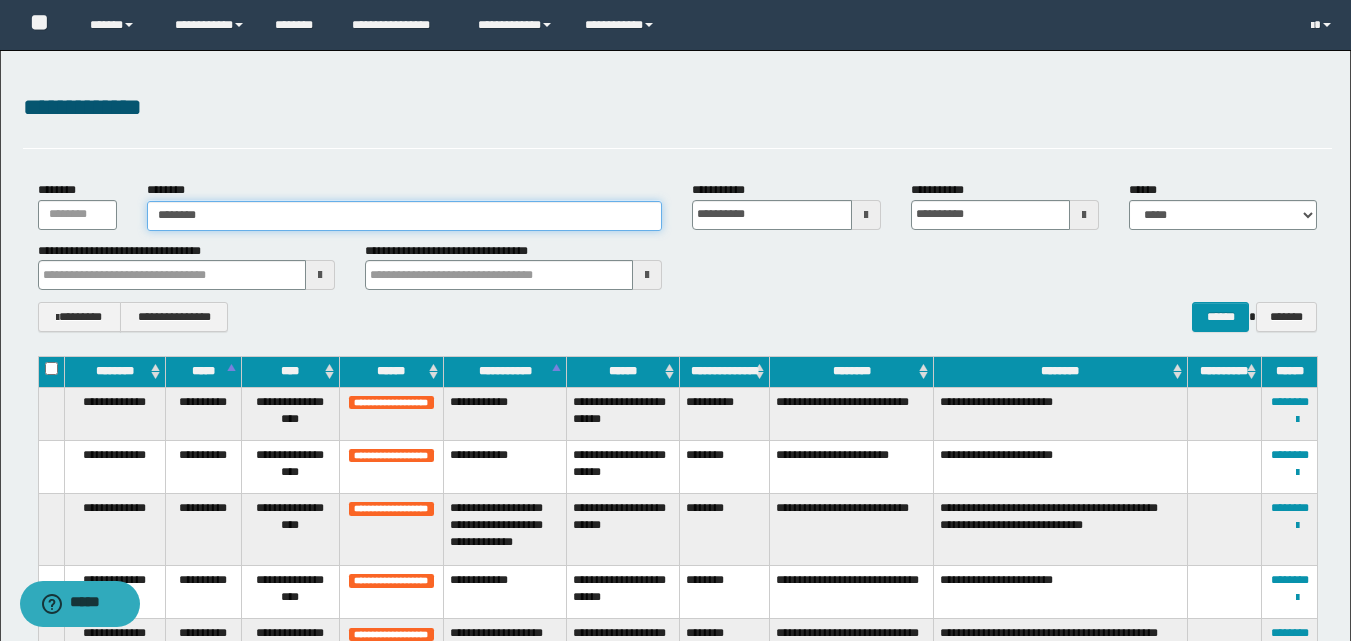 type on "********" 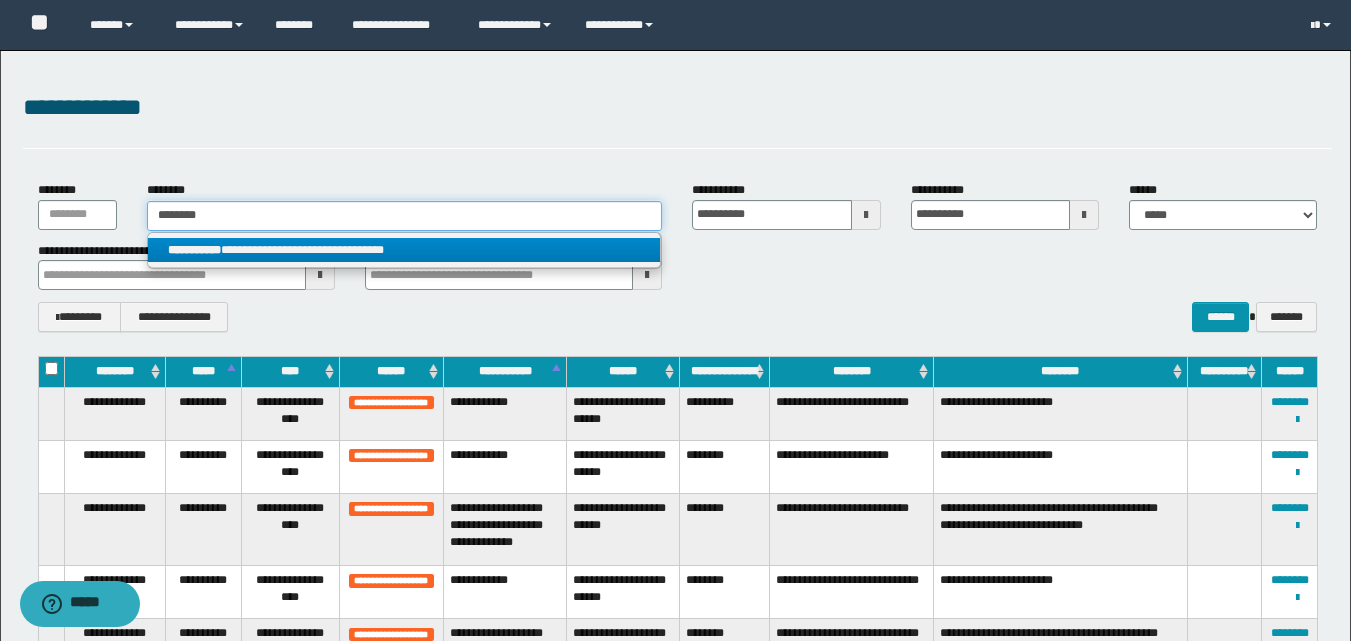 type on "********" 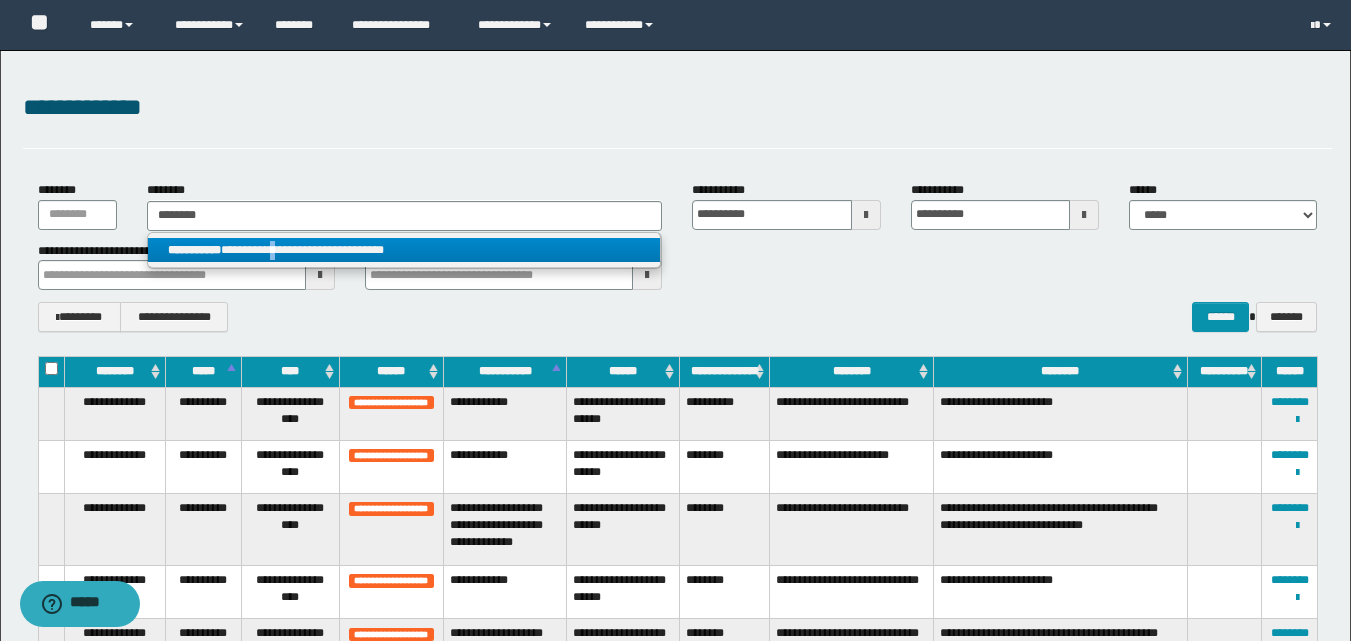 drag, startPoint x: 291, startPoint y: 250, endPoint x: 1141, endPoint y: 314, distance: 852.406 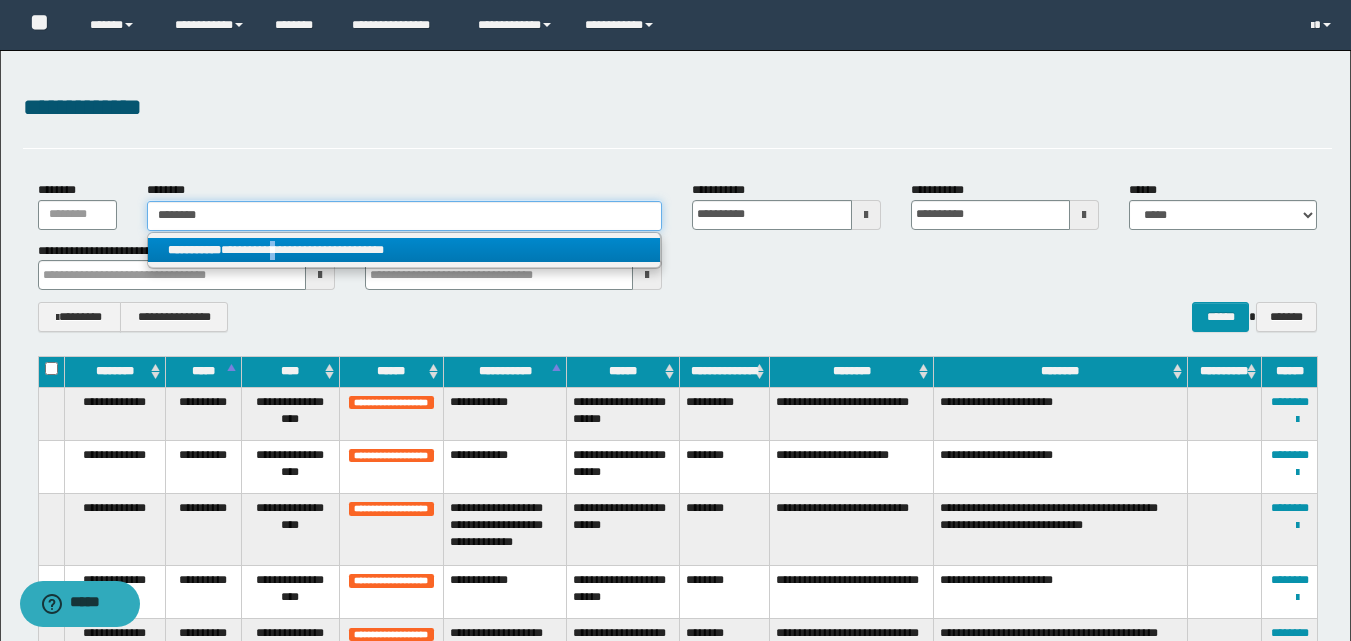 type 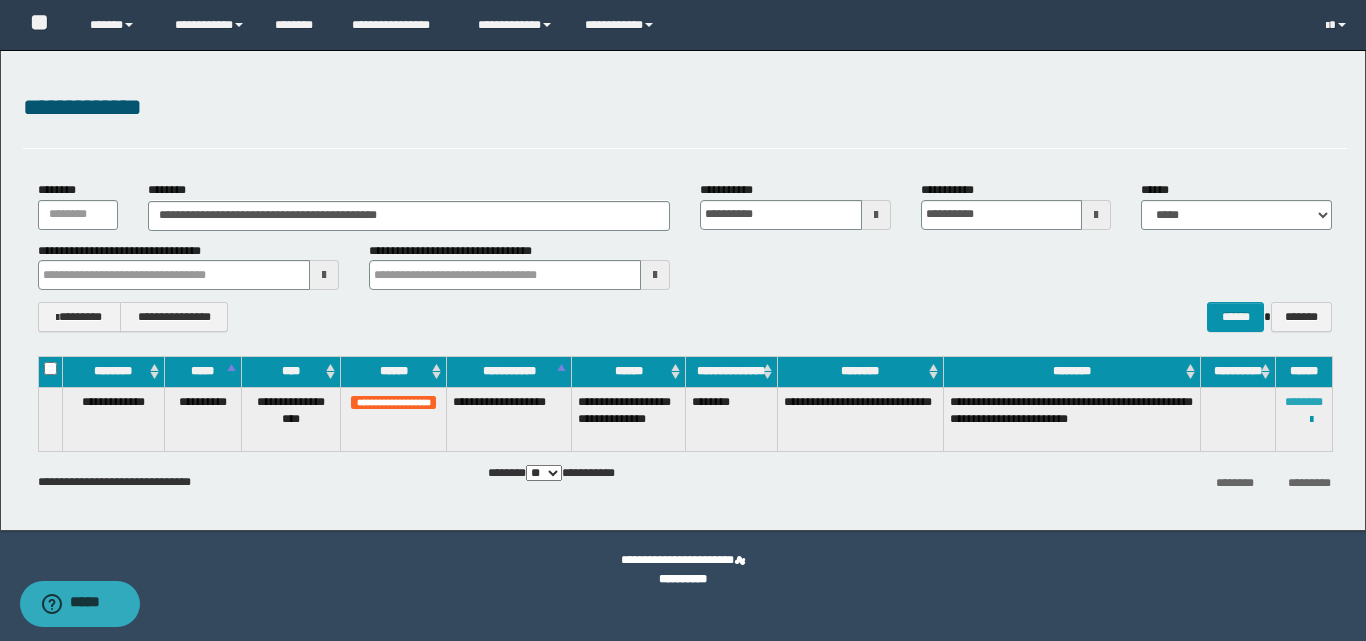 click on "********" at bounding box center [1304, 402] 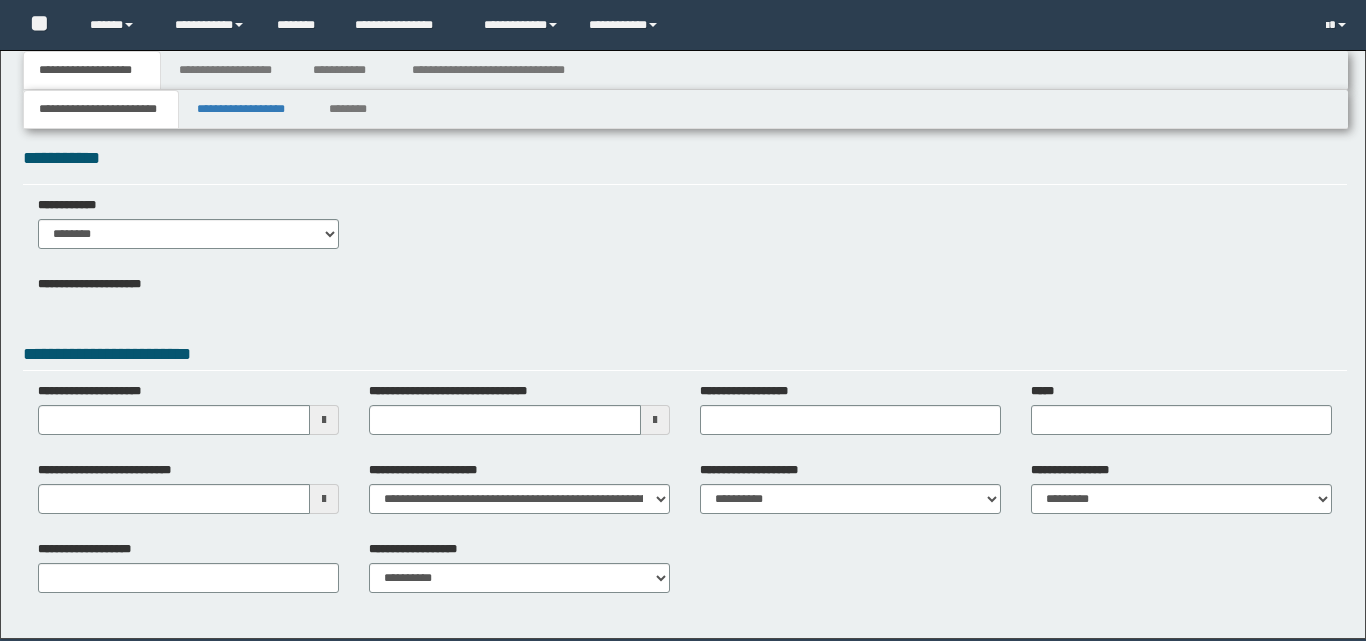 scroll, scrollTop: 0, scrollLeft: 0, axis: both 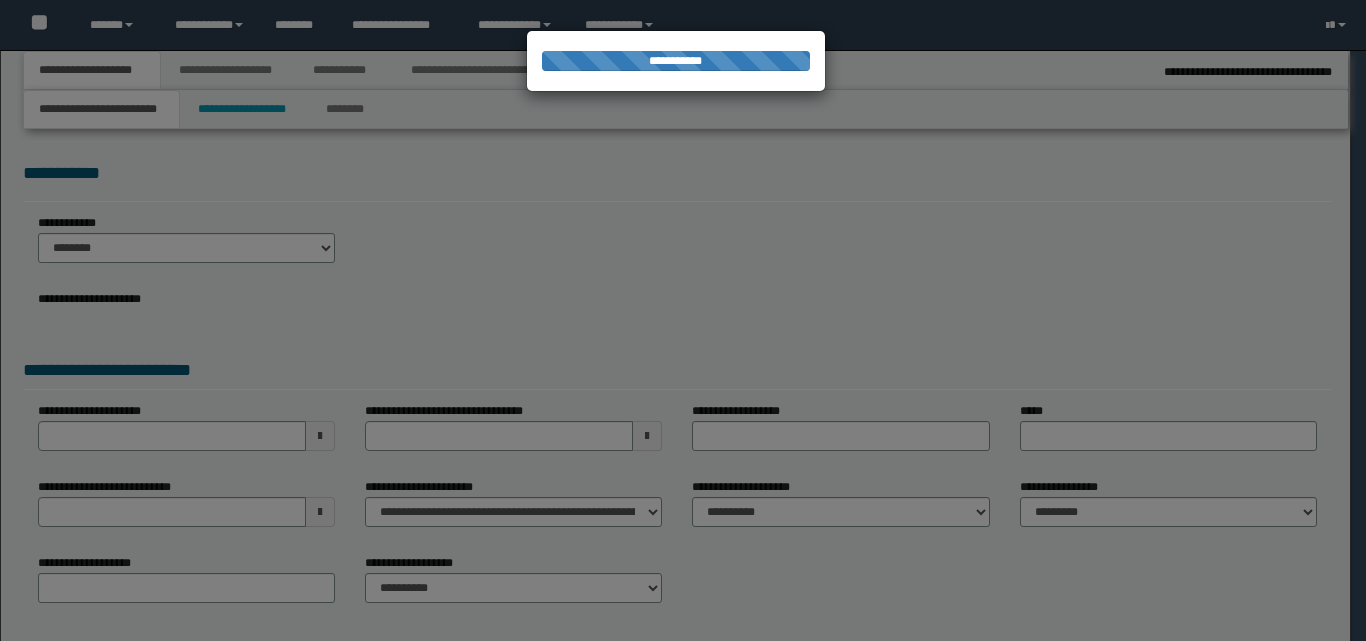 type on "**********" 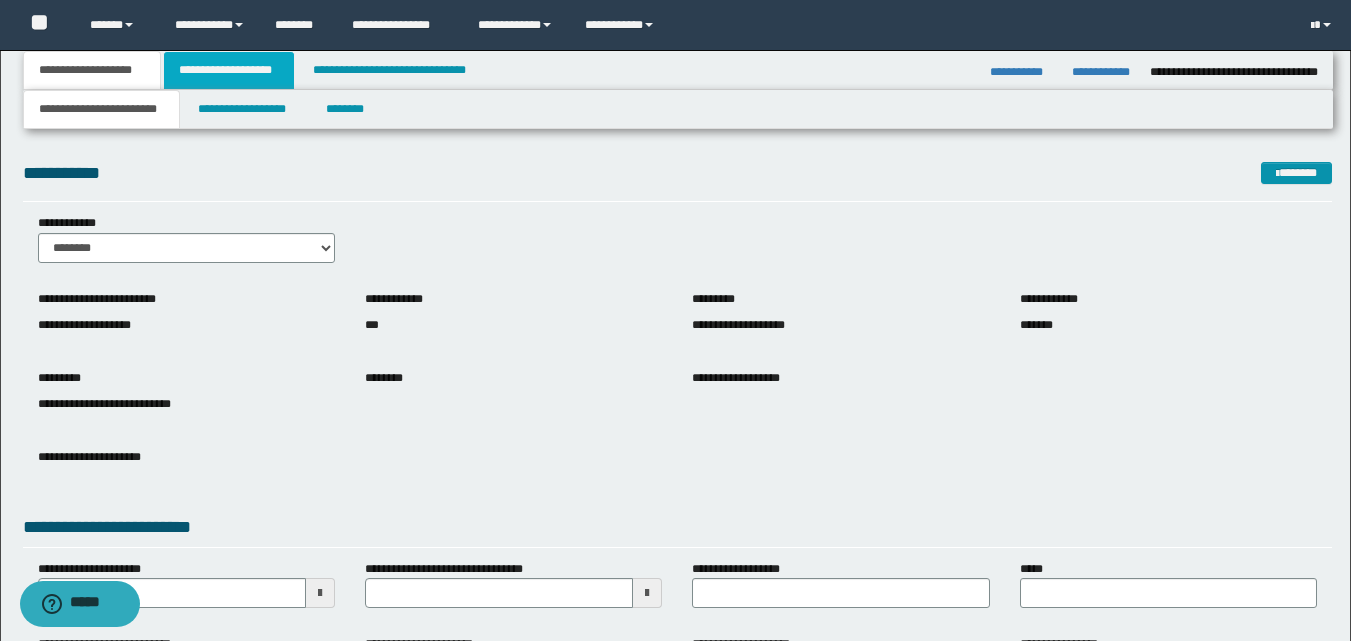 click on "**********" at bounding box center (229, 70) 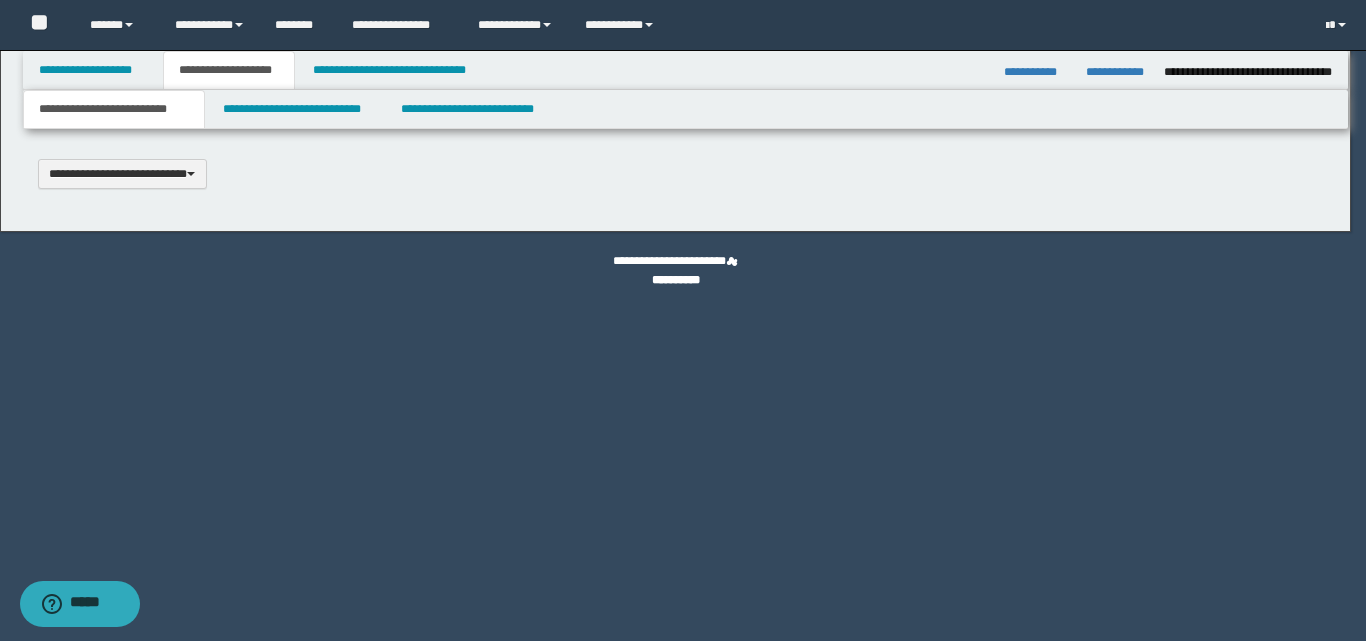 type 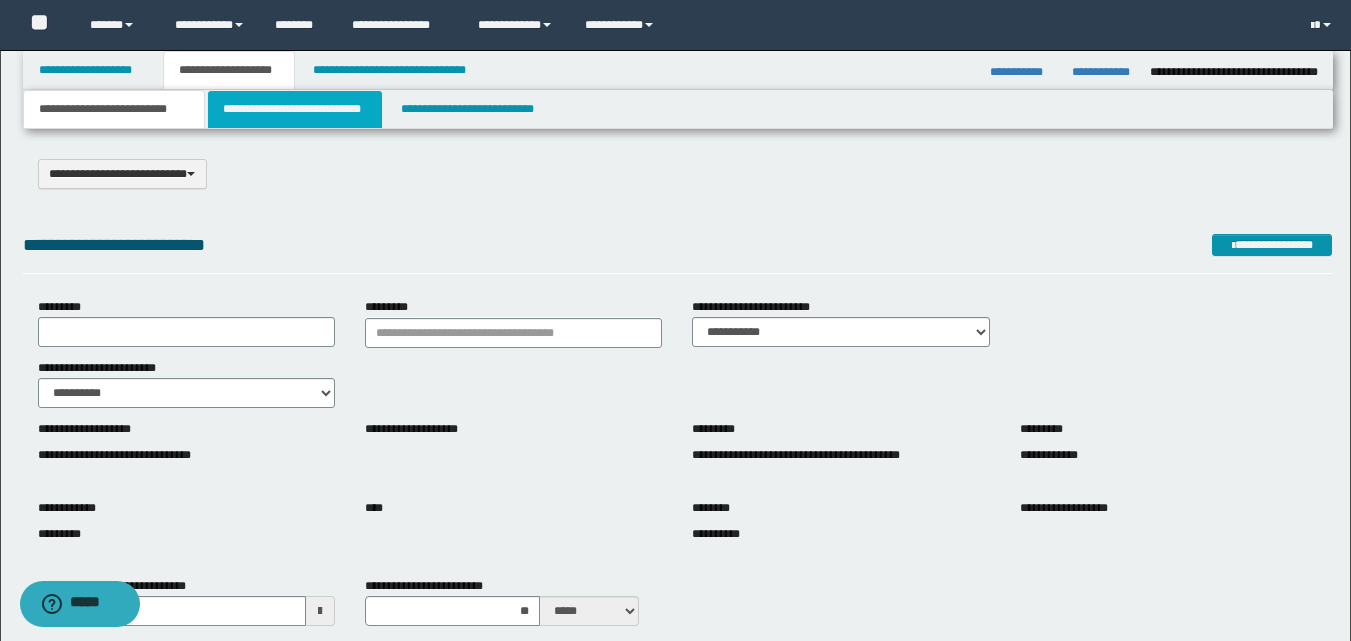 click on "**********" at bounding box center (295, 109) 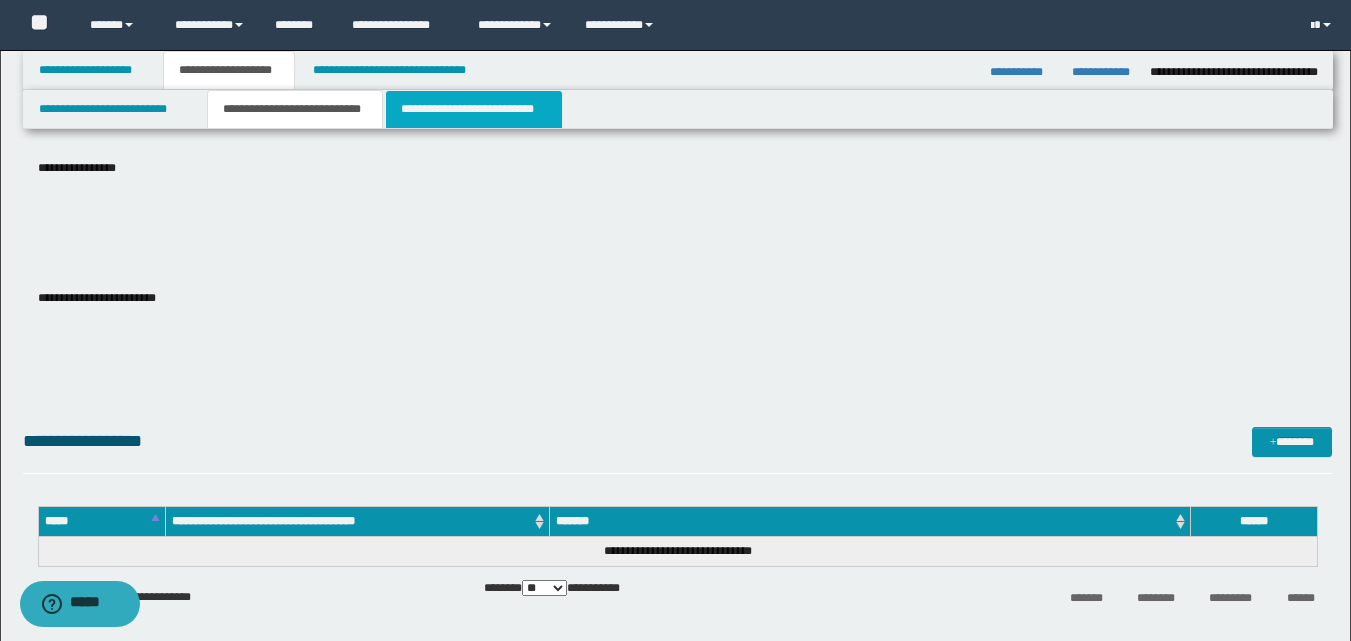 click on "**********" at bounding box center [474, 109] 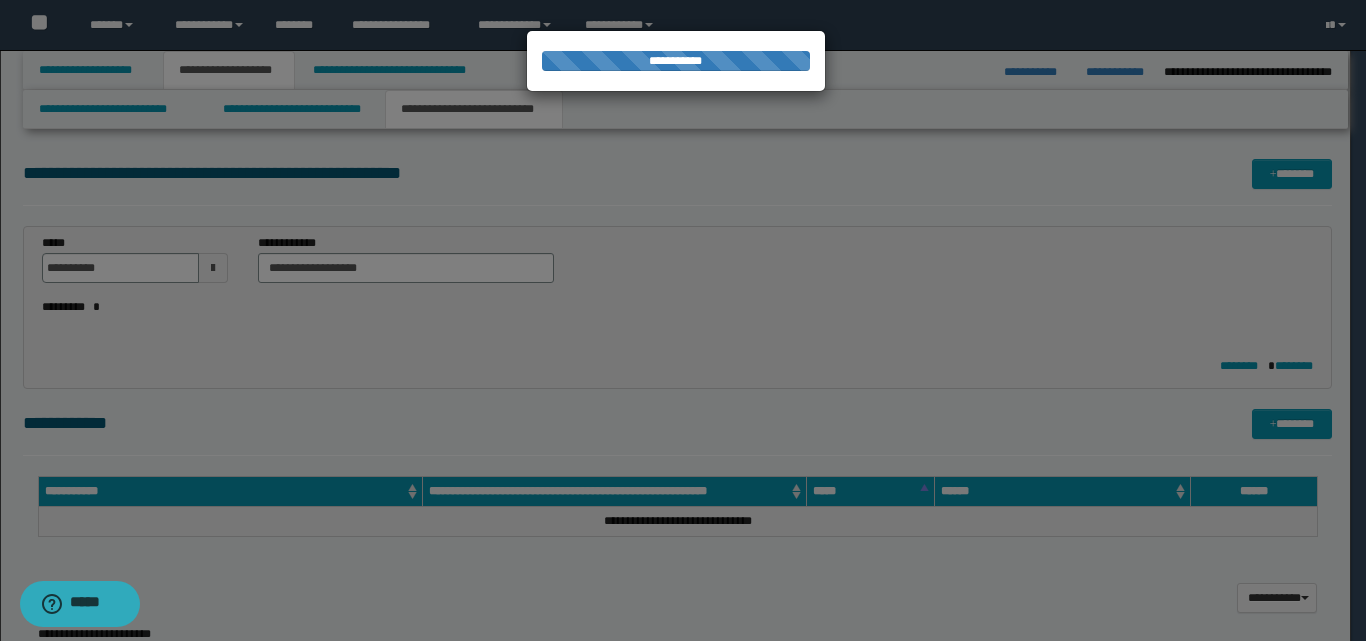 click at bounding box center (683, 320) 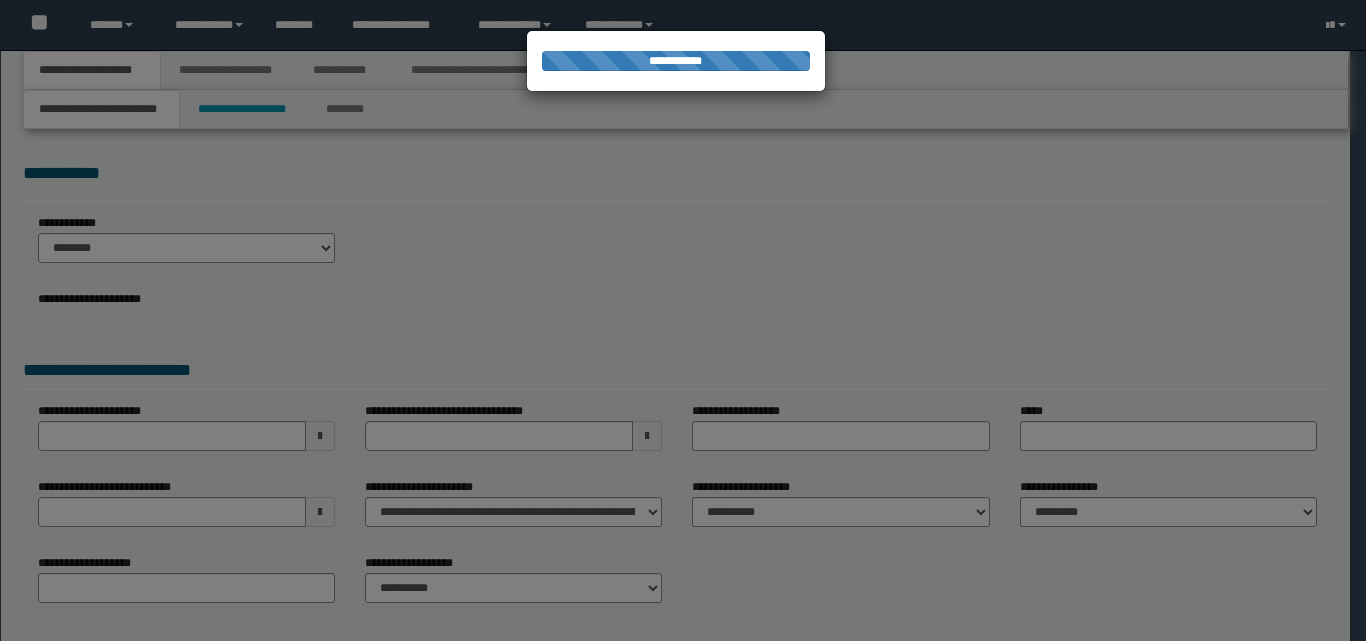 scroll, scrollTop: 0, scrollLeft: 0, axis: both 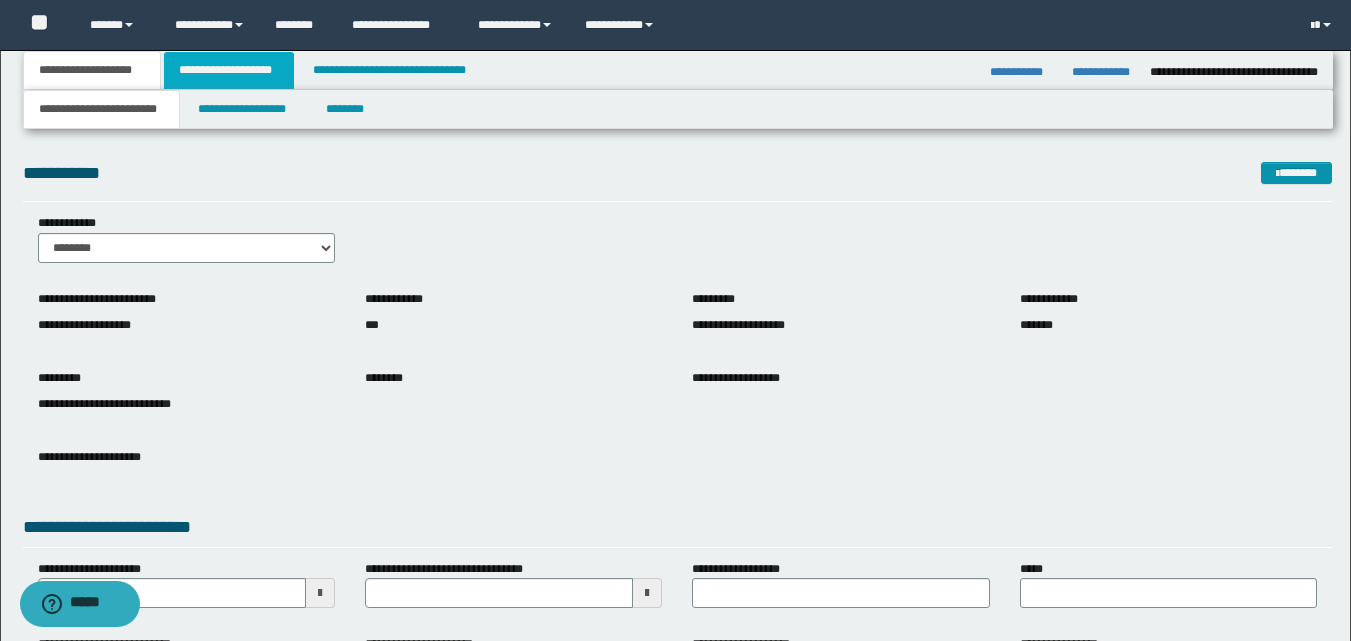click on "**********" at bounding box center [229, 70] 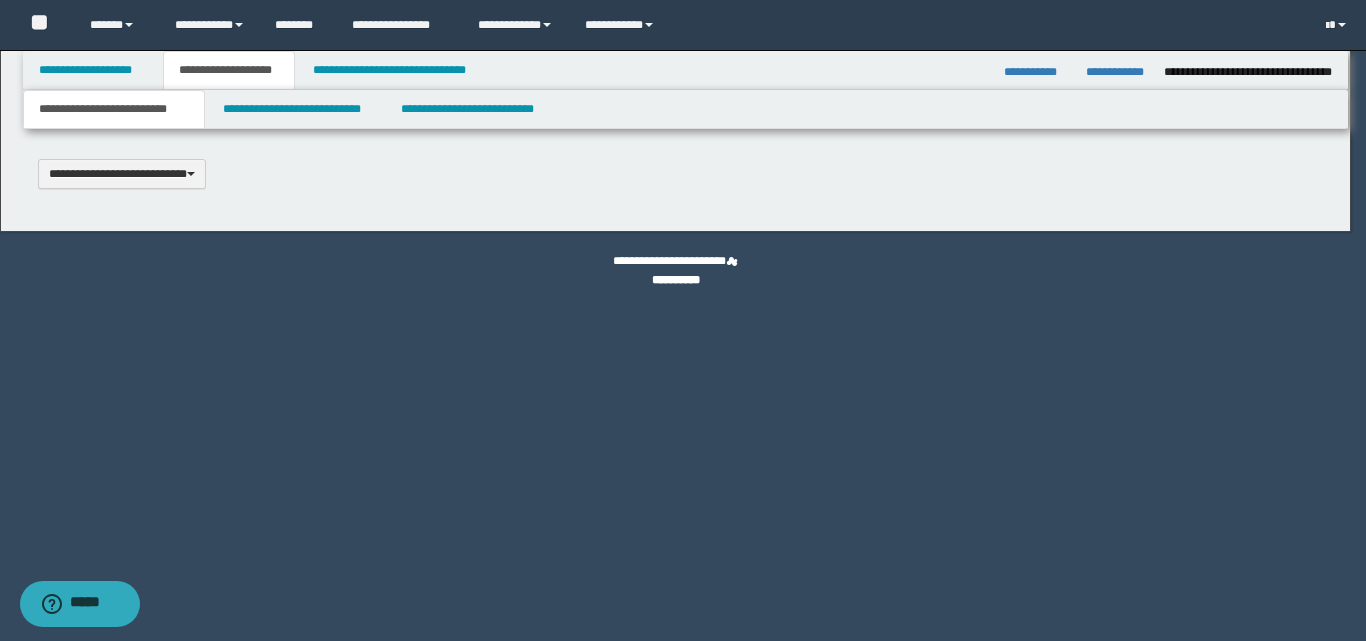 type 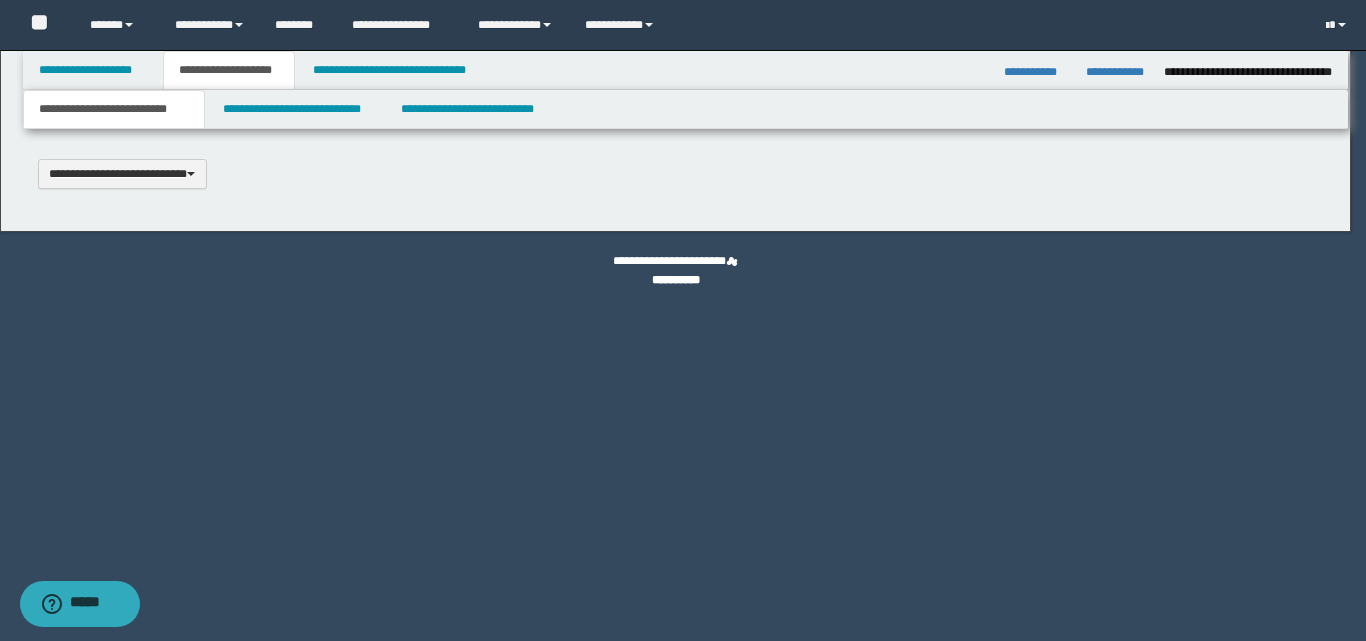 scroll, scrollTop: 0, scrollLeft: 0, axis: both 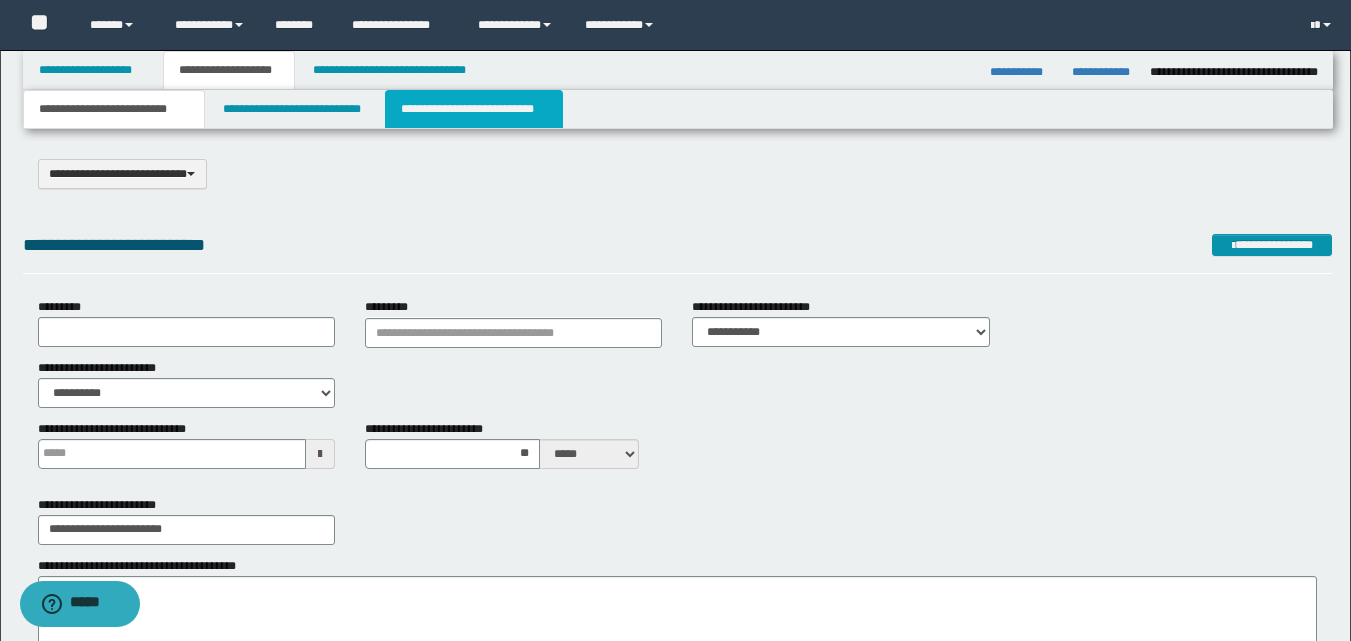 click on "**********" at bounding box center [474, 109] 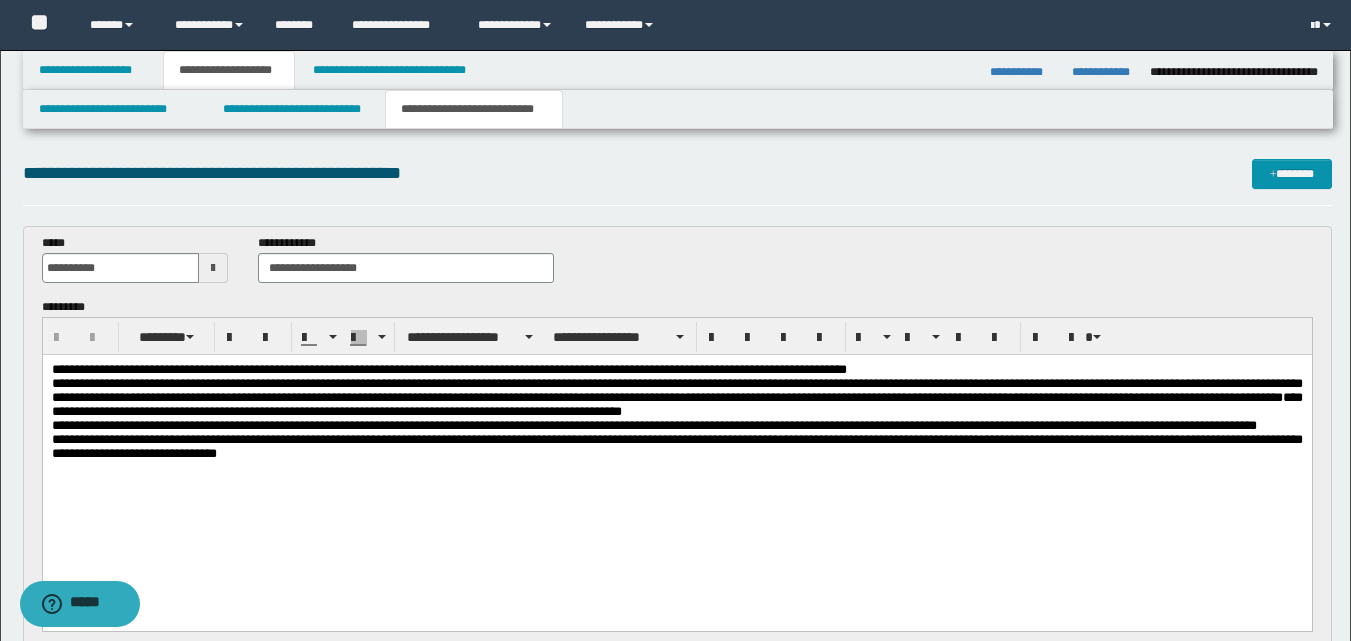 scroll, scrollTop: 0, scrollLeft: 0, axis: both 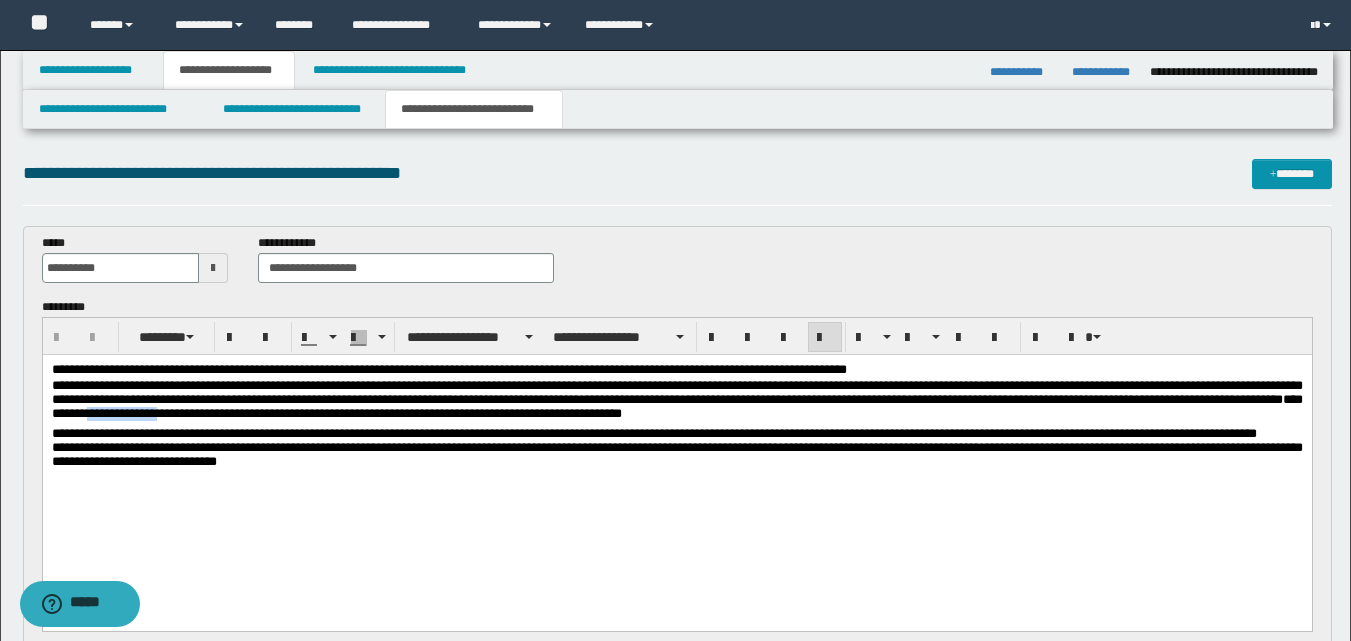 drag, startPoint x: 394, startPoint y: 419, endPoint x: 476, endPoint y: 415, distance: 82.0975 